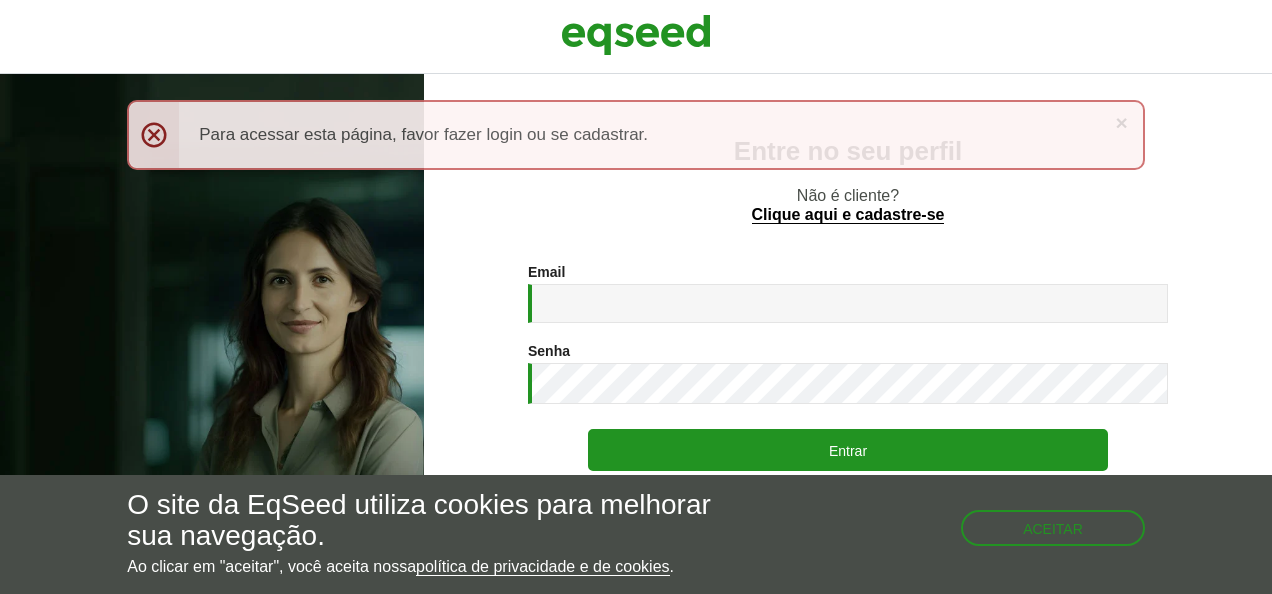 scroll, scrollTop: 0, scrollLeft: 0, axis: both 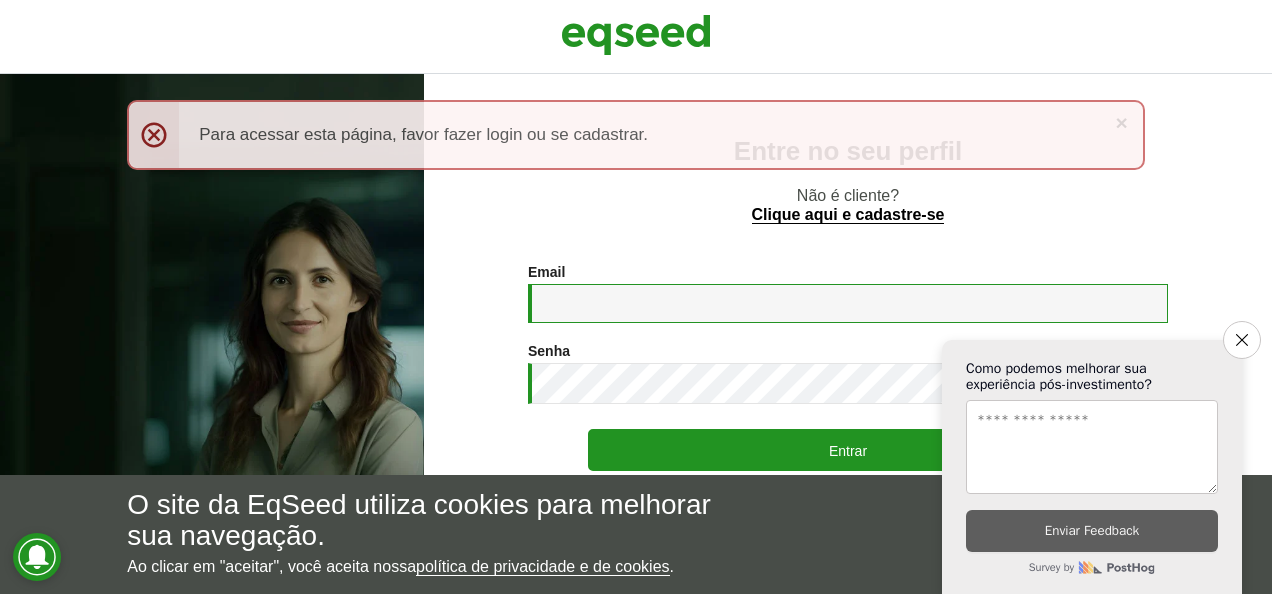 click on "Email  *" at bounding box center (848, 303) 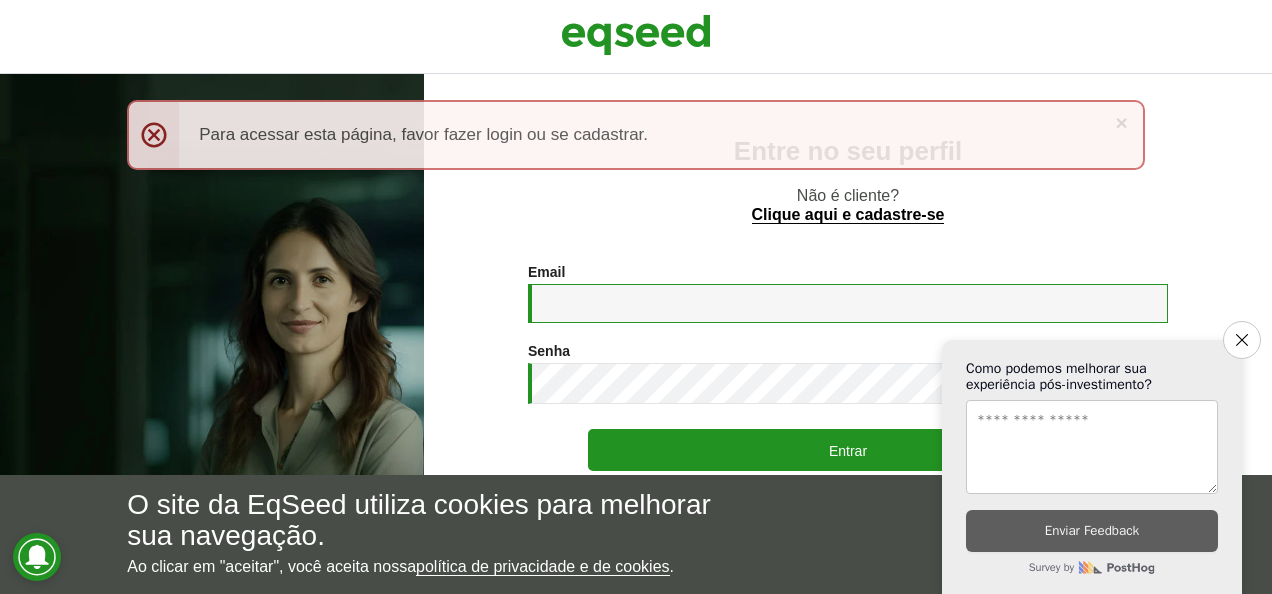 click on "Email  *" at bounding box center [848, 303] 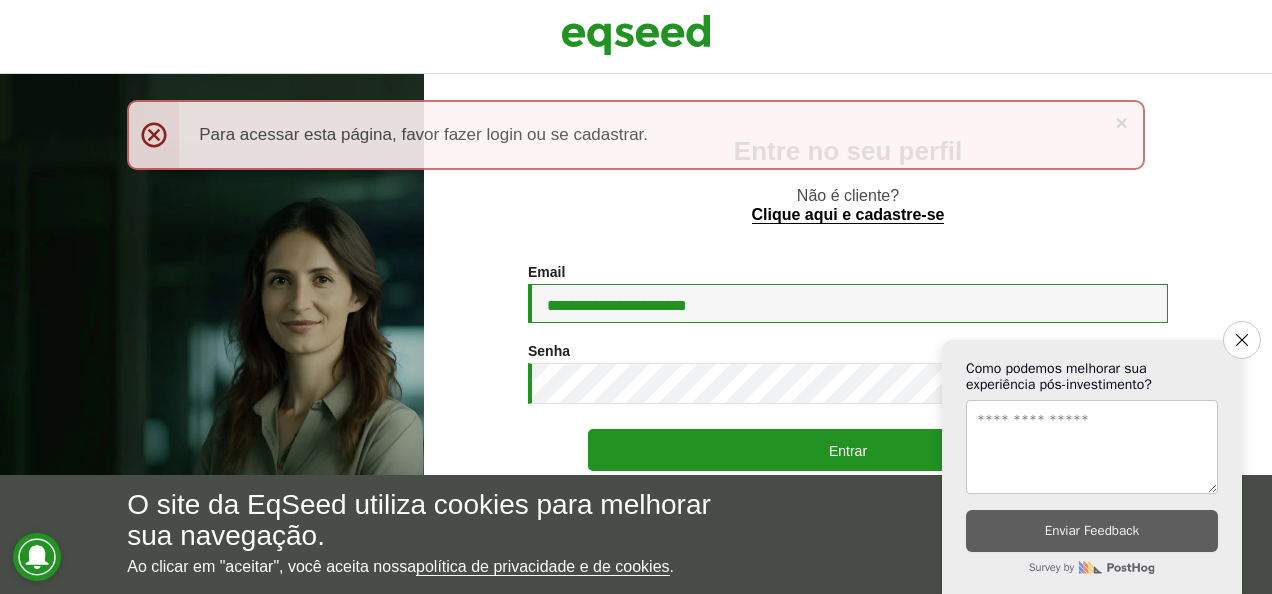 type on "**********" 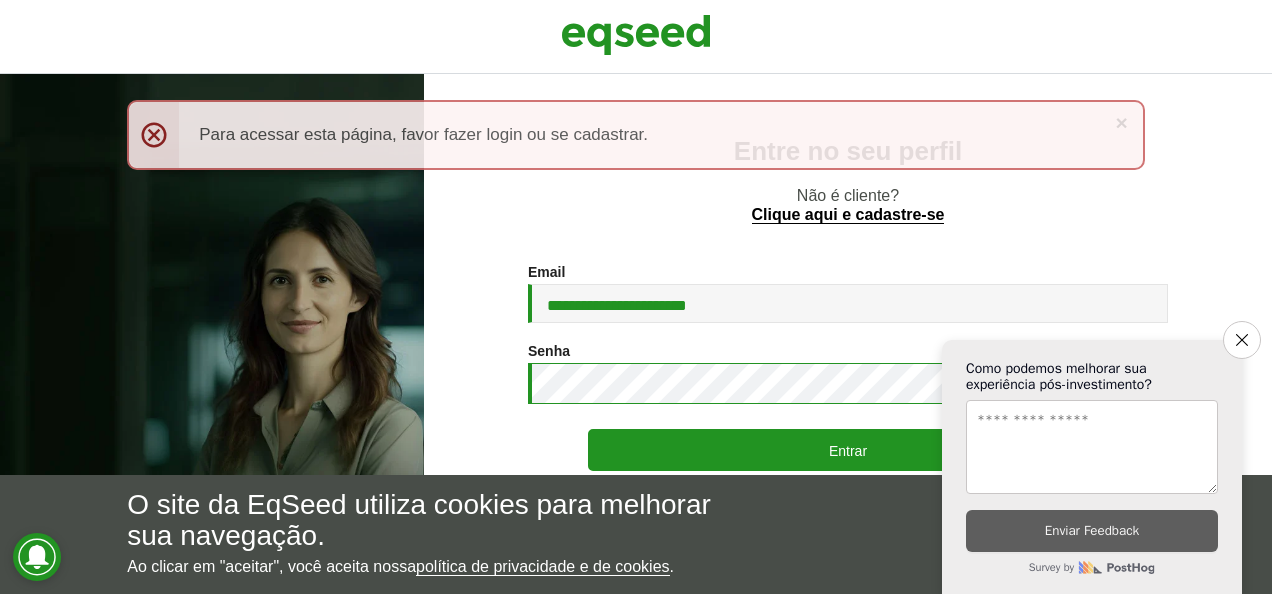 click on "Entrar" at bounding box center [848, 450] 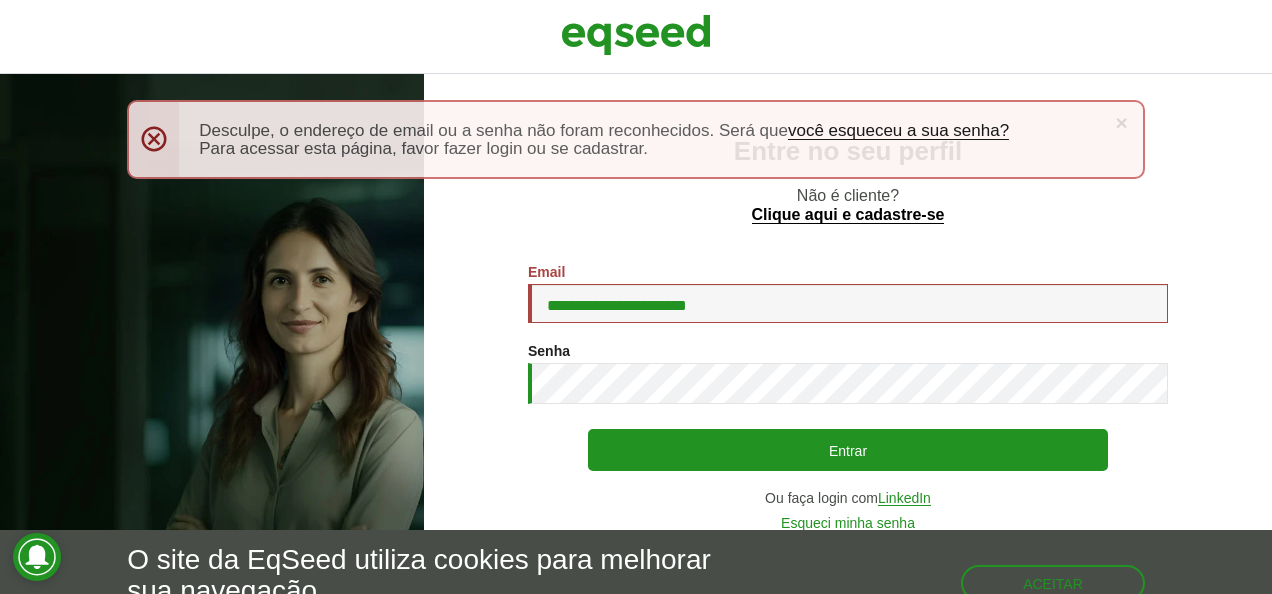 scroll, scrollTop: 0, scrollLeft: 0, axis: both 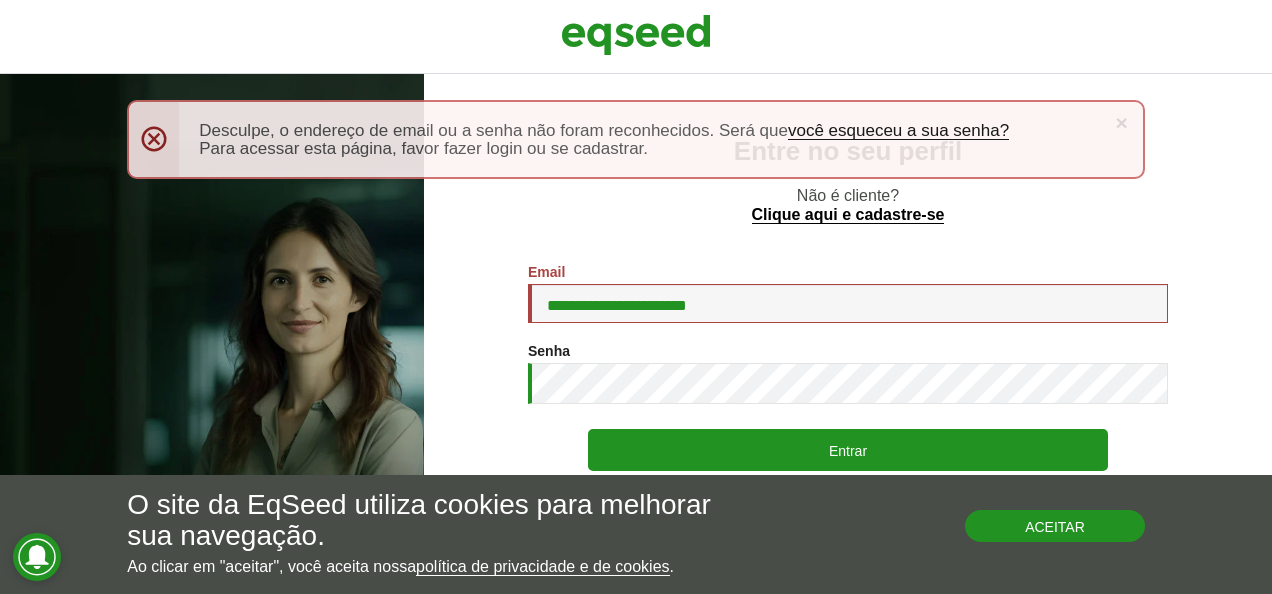 click on "Aceitar" at bounding box center (1055, 526) 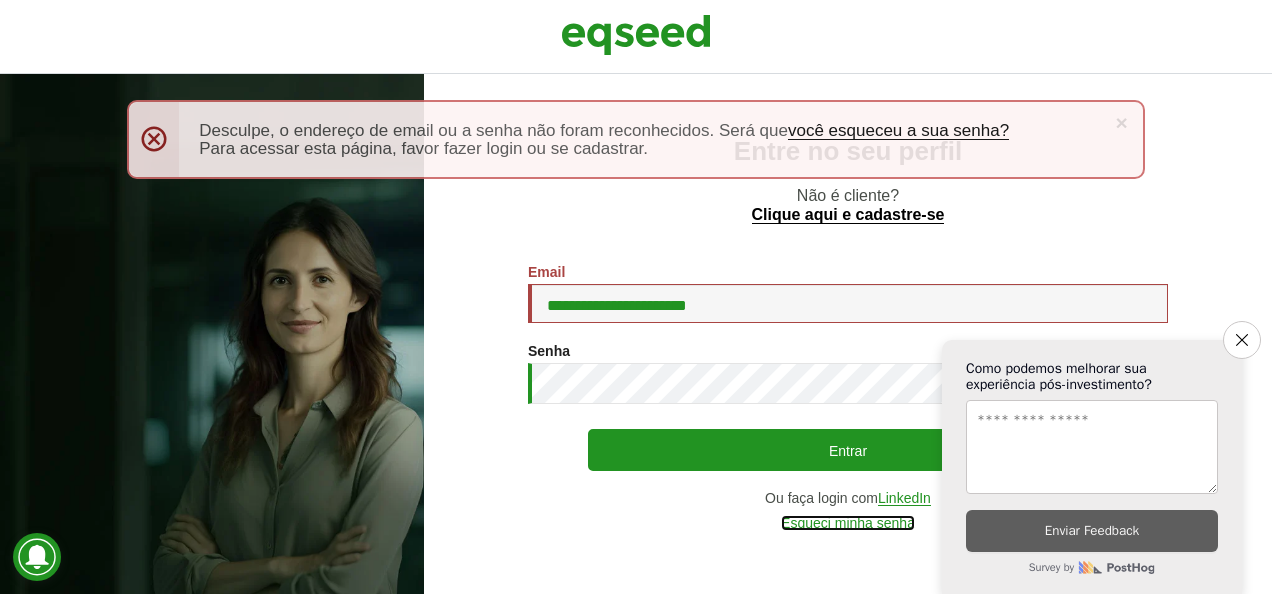 click on "Esqueci minha senha" at bounding box center (848, 523) 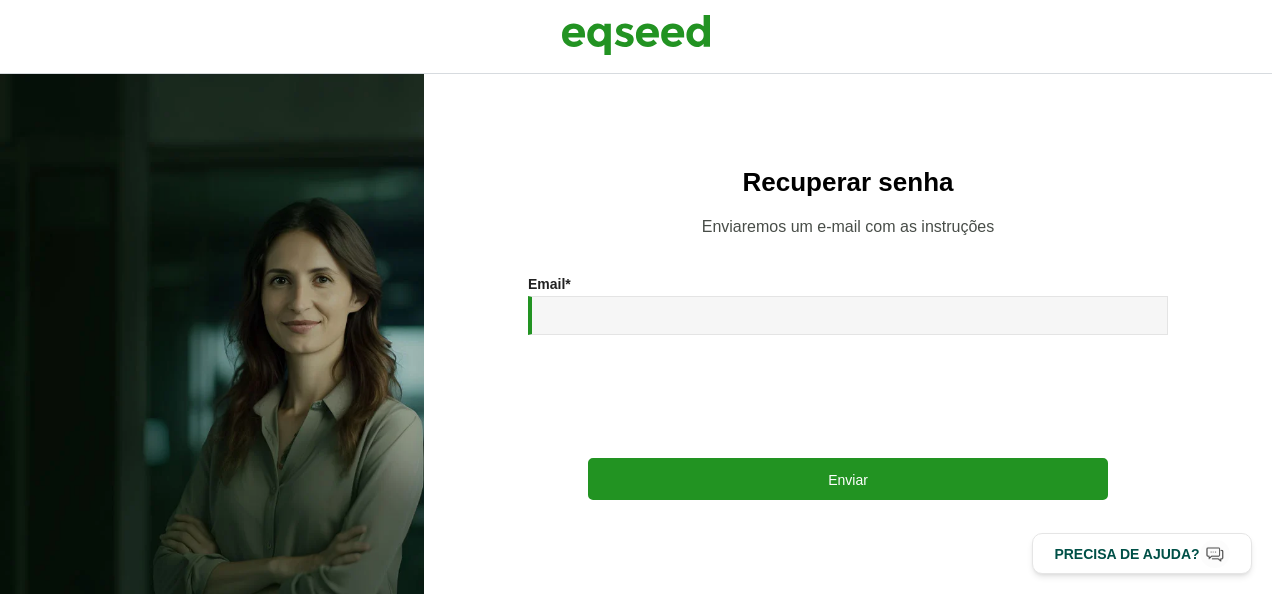 scroll, scrollTop: 0, scrollLeft: 0, axis: both 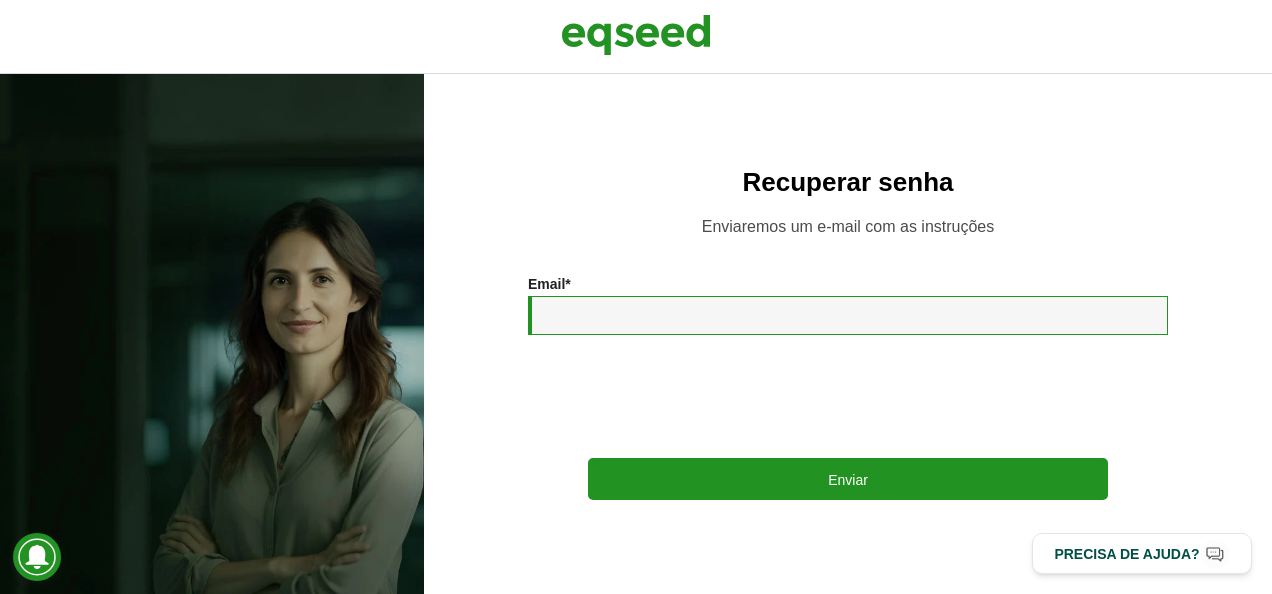 click on "Email  *" at bounding box center [848, 315] 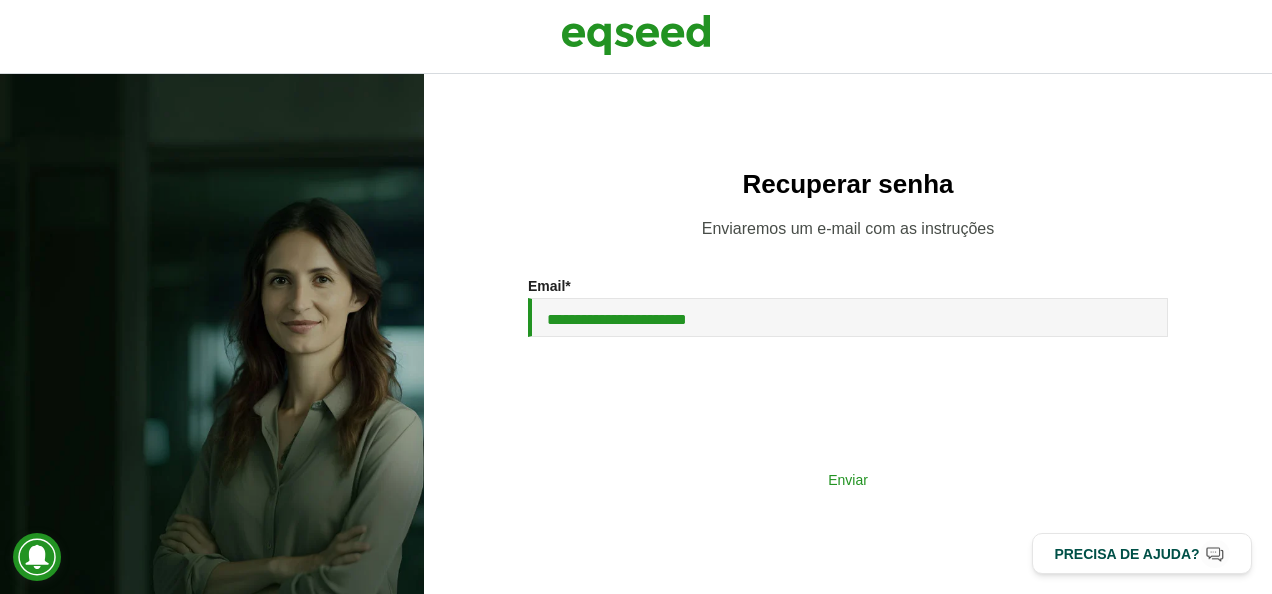click on "Enviar" at bounding box center (848, 479) 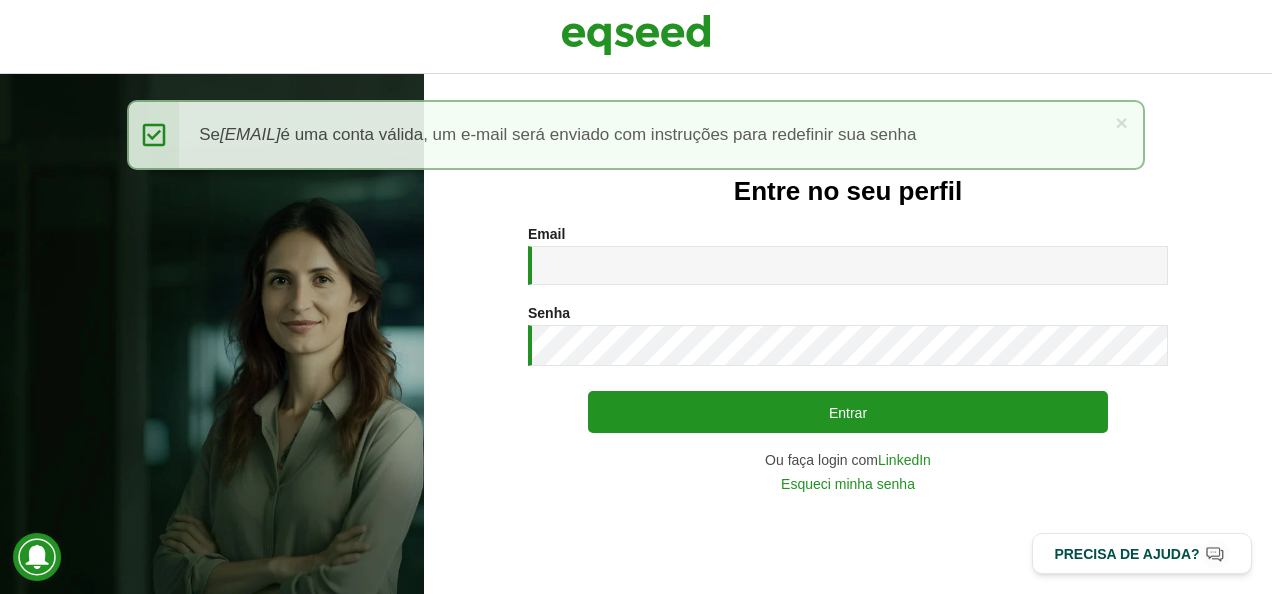 scroll, scrollTop: 0, scrollLeft: 0, axis: both 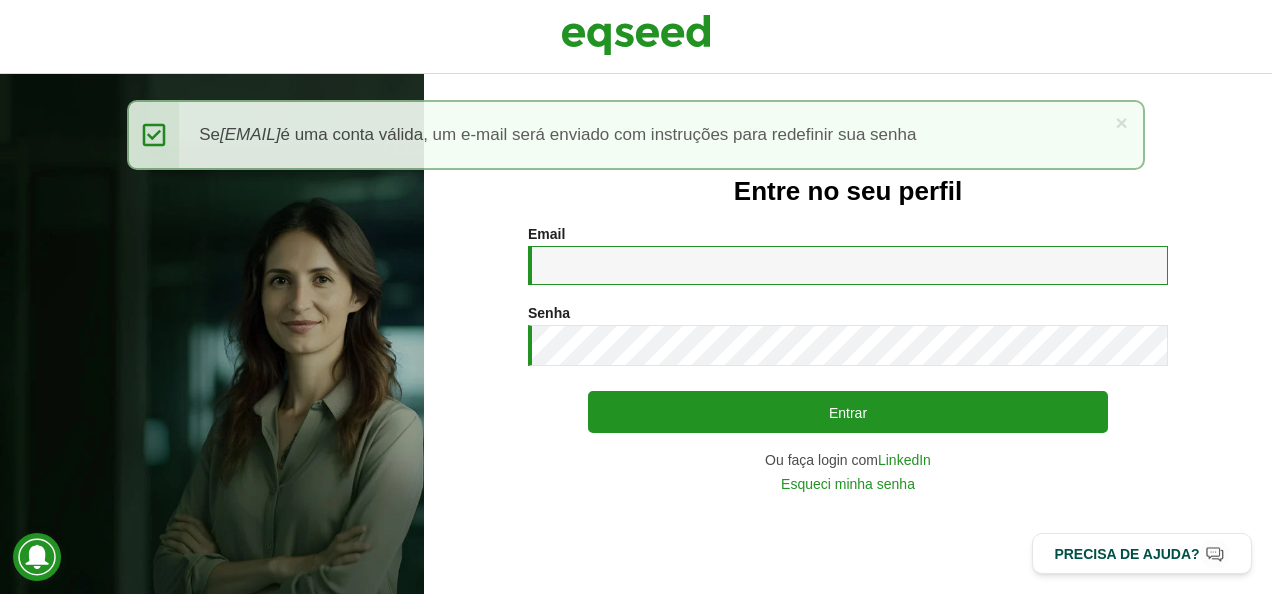 click on "Email  *" at bounding box center (848, 265) 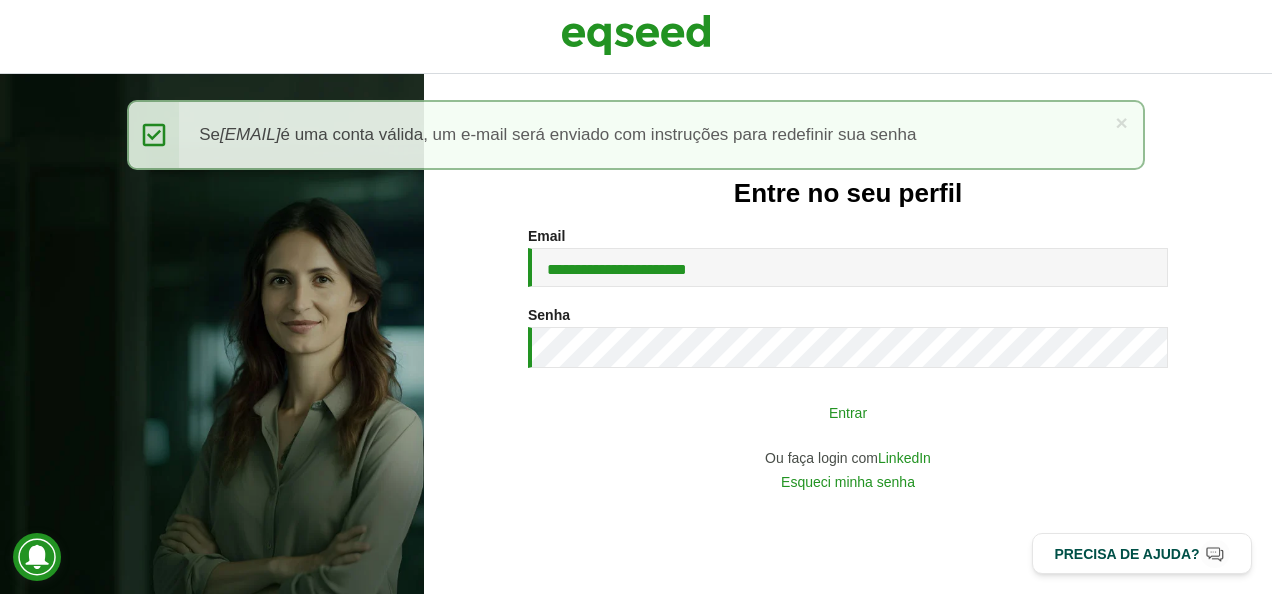 click on "Entrar" at bounding box center (848, 412) 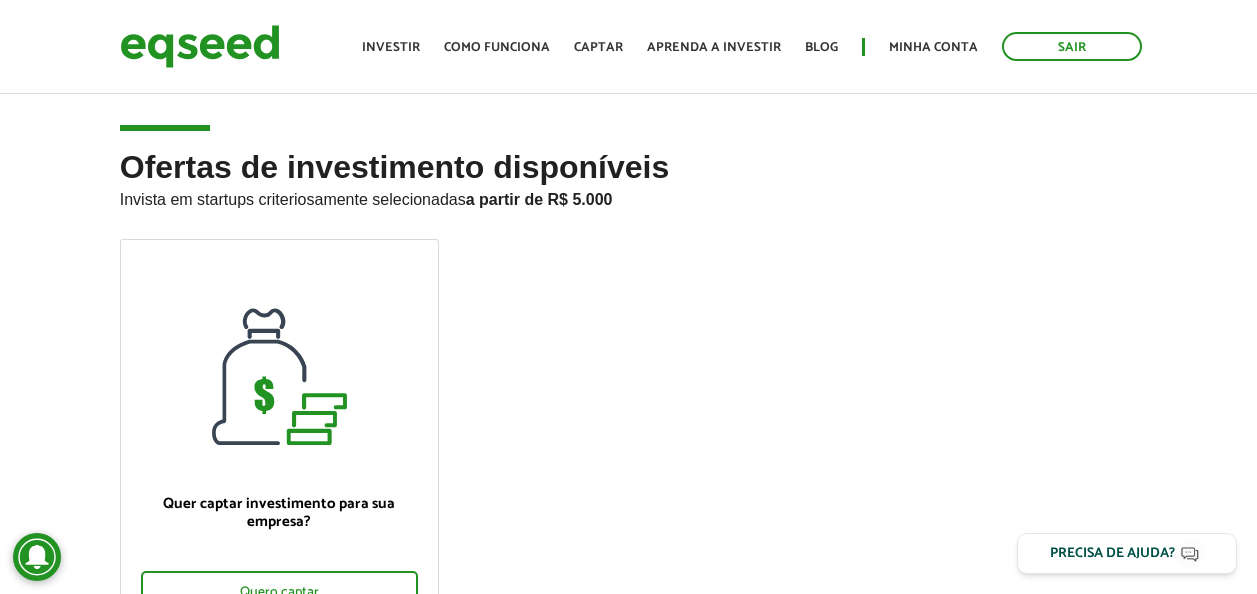 scroll, scrollTop: 0, scrollLeft: 0, axis: both 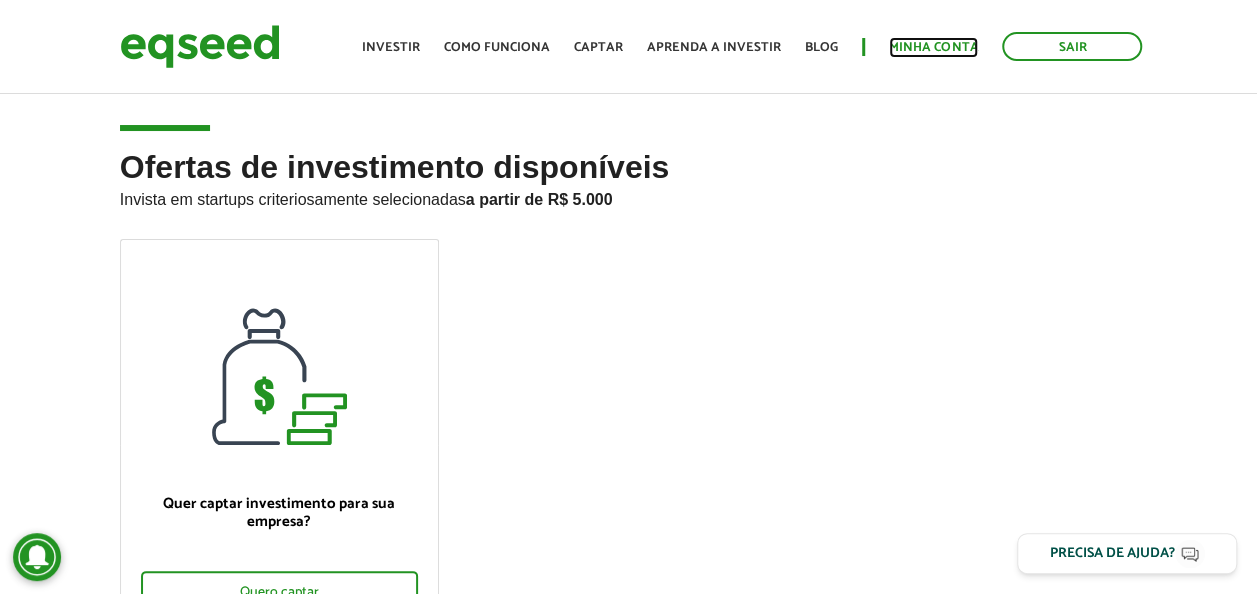 click on "Minha conta" at bounding box center [933, 47] 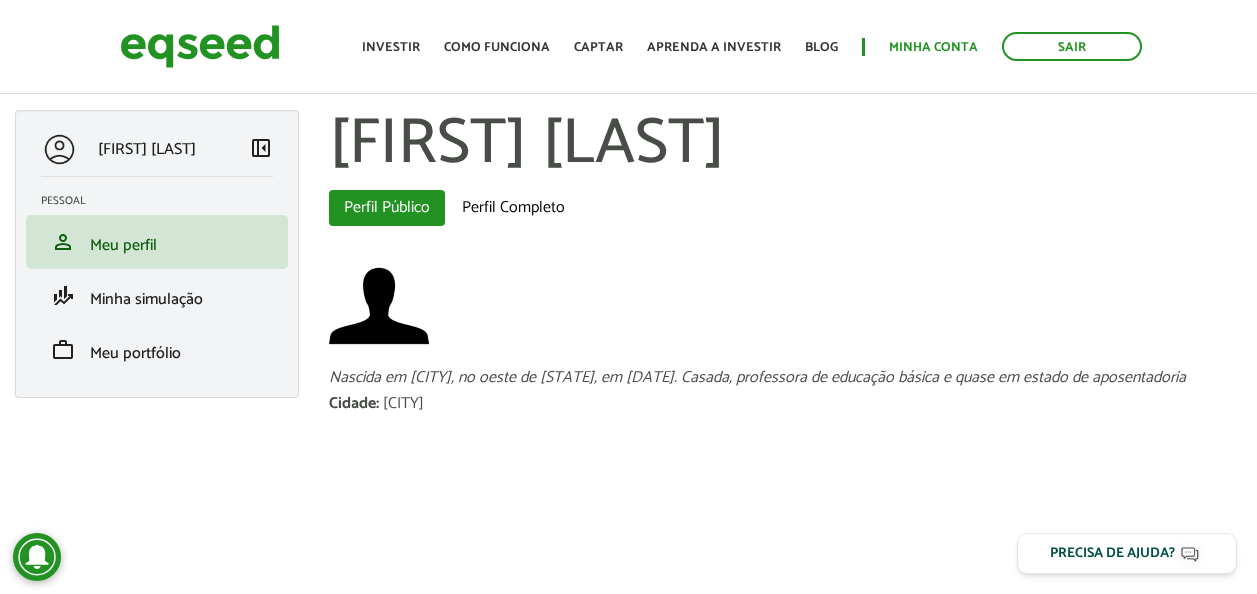 scroll, scrollTop: 0, scrollLeft: 0, axis: both 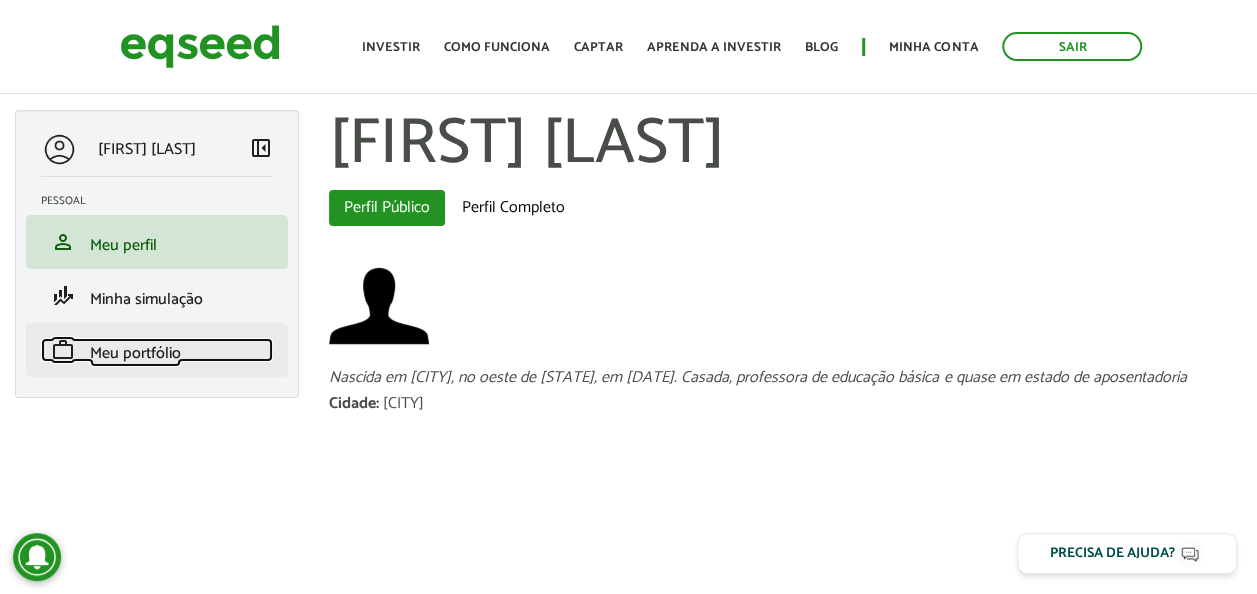 click on "Meu portfólio" at bounding box center [135, 353] 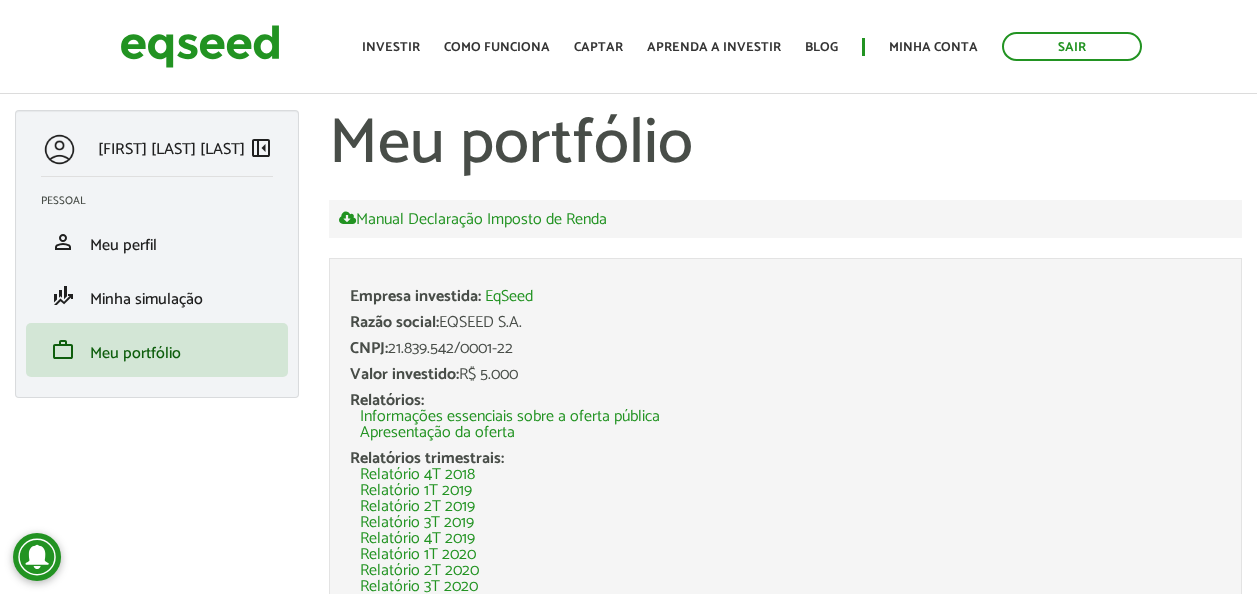 scroll, scrollTop: 0, scrollLeft: 0, axis: both 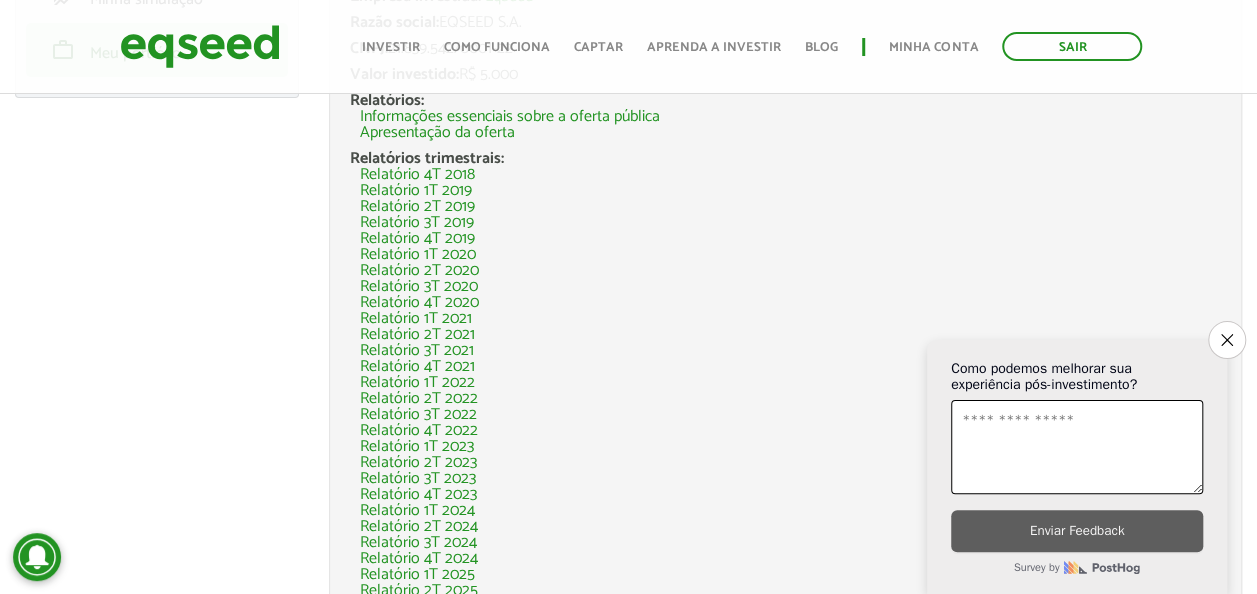 click on "Close survey" 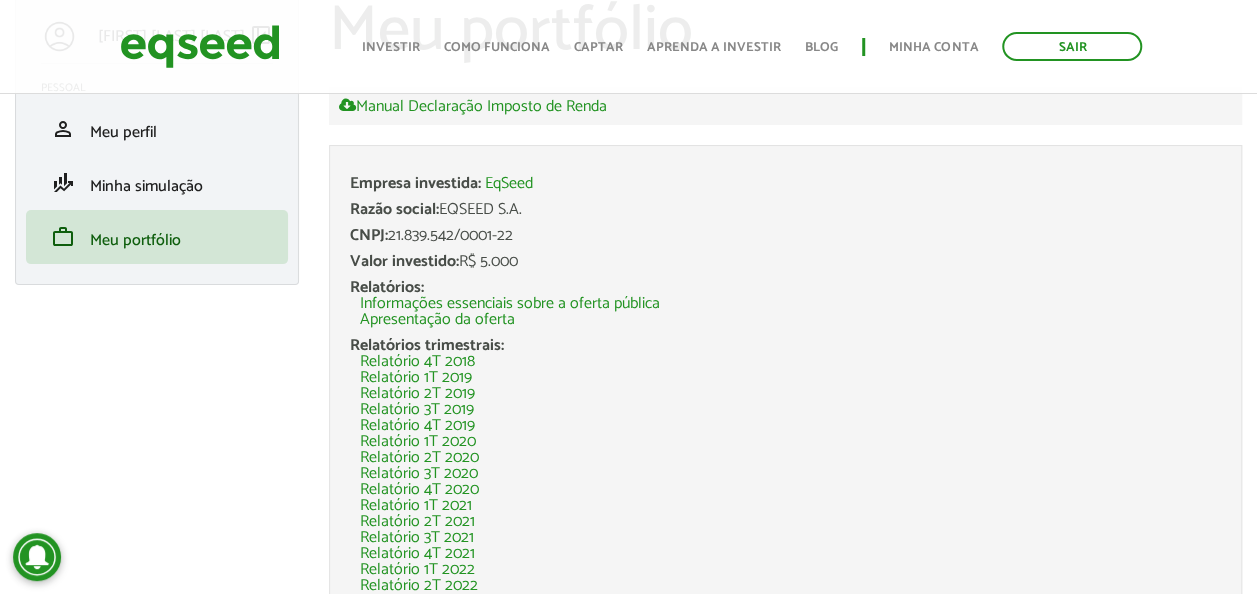 scroll, scrollTop: 58, scrollLeft: 0, axis: vertical 